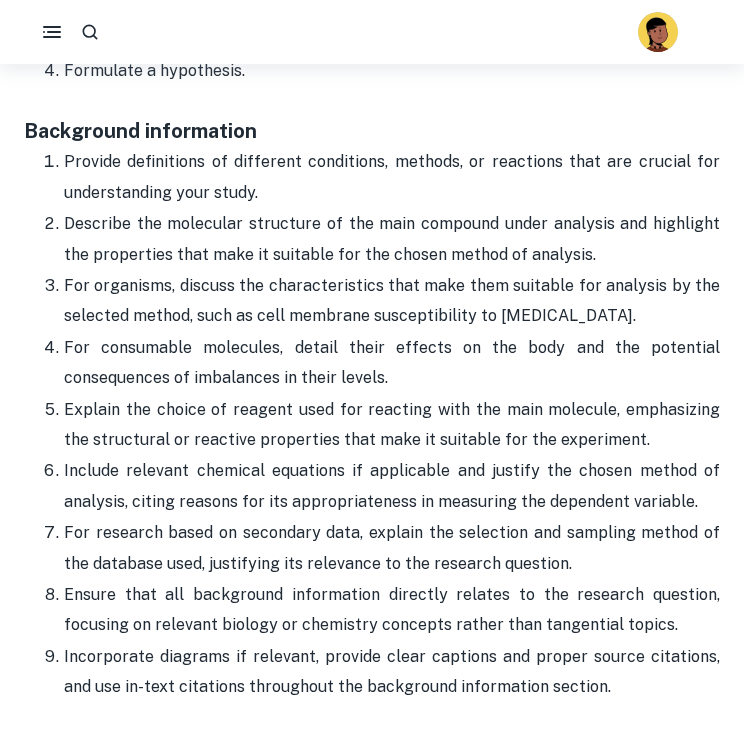 scroll, scrollTop: 1943, scrollLeft: 0, axis: vertical 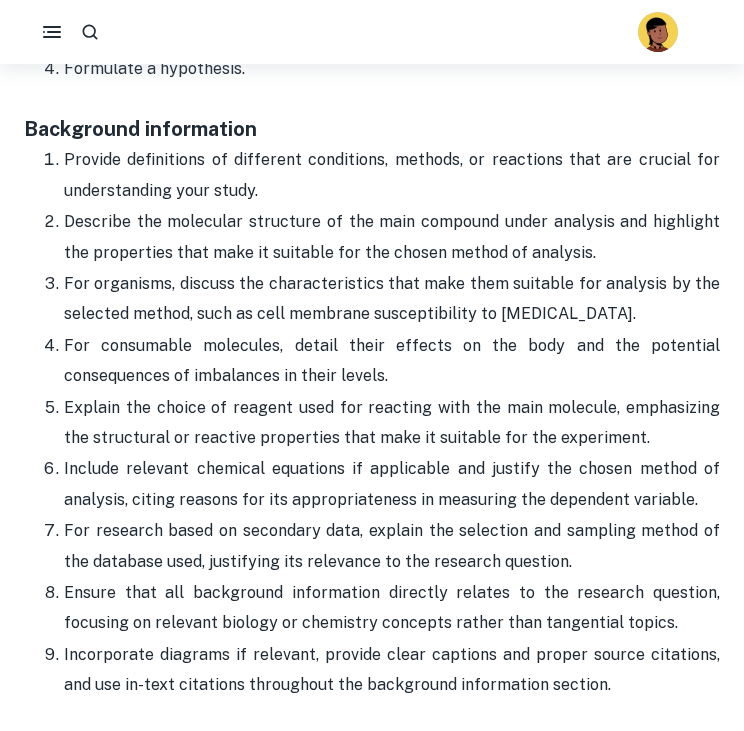 click on "Describe the molecular structure of the main compound under analysis and highlight the properties that make it suitable for the chosen method of analysis." at bounding box center (392, 237) 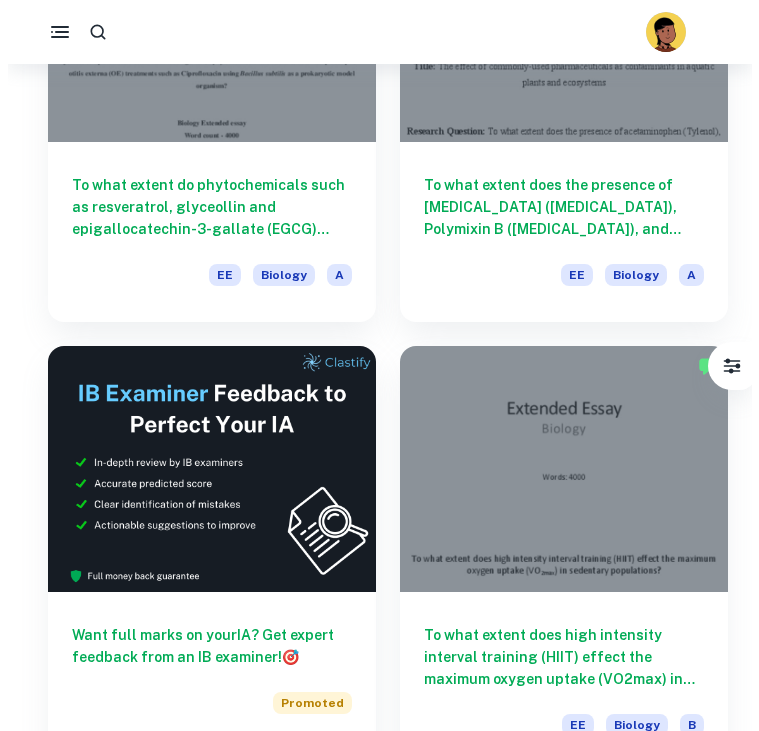scroll, scrollTop: 0, scrollLeft: 0, axis: both 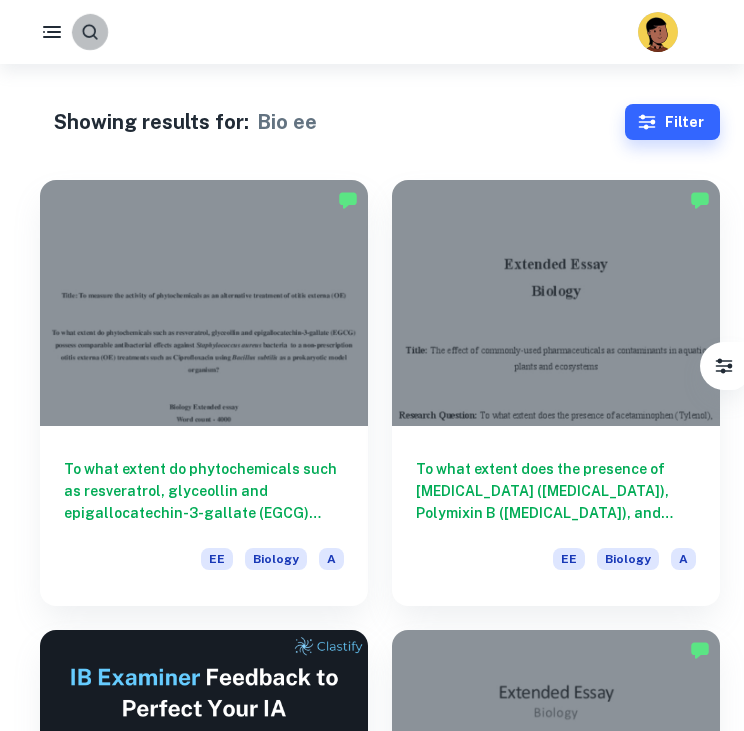 click 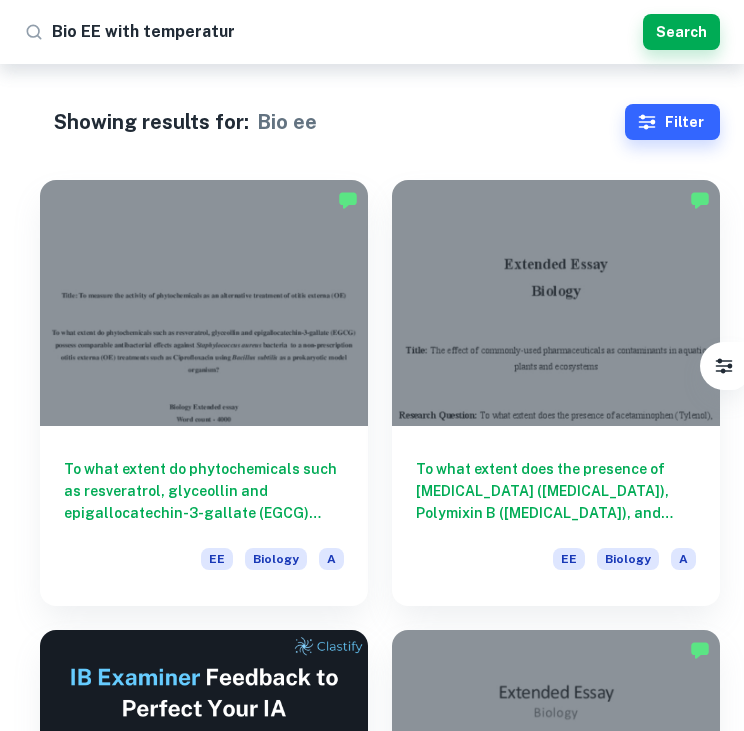 type on "Bio EE with temperature" 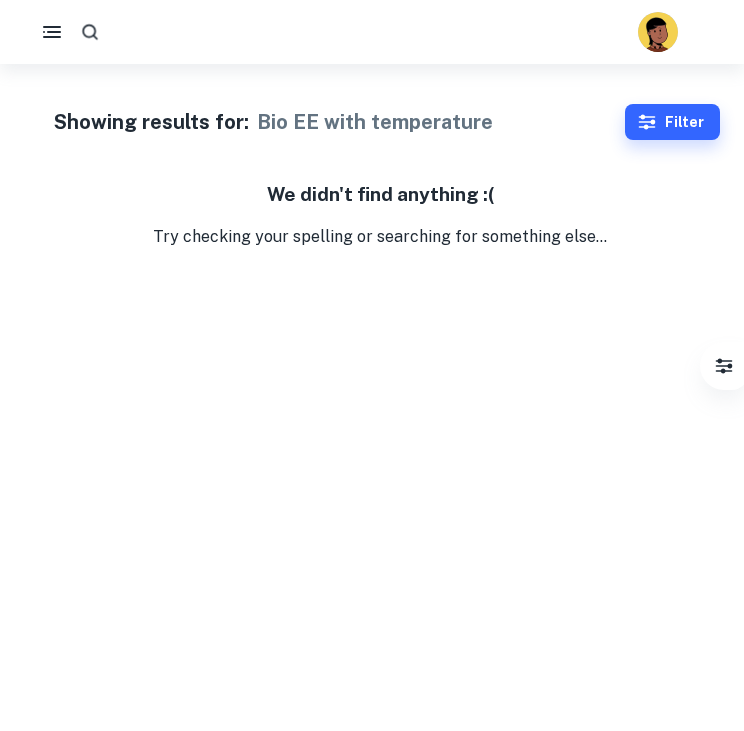 click 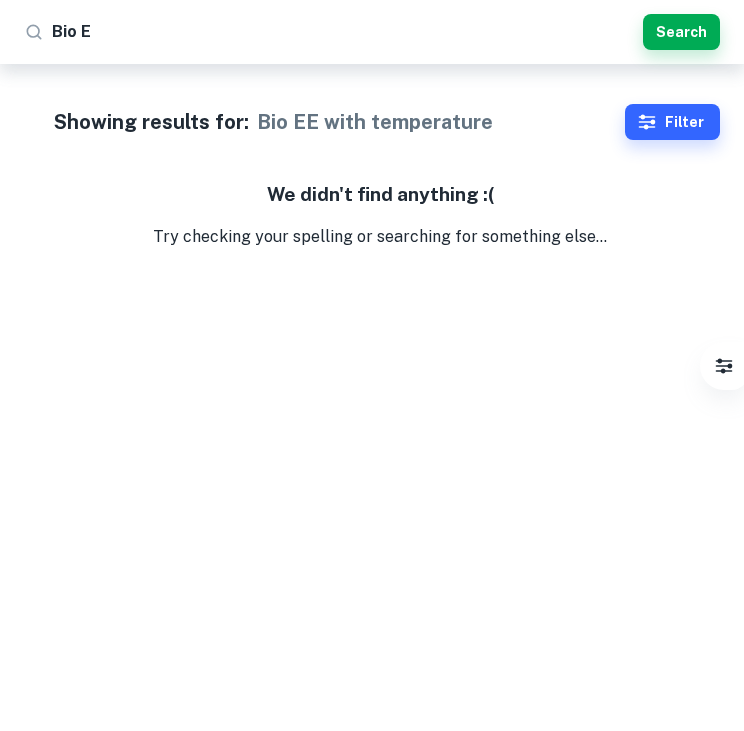 type on "Bio EE" 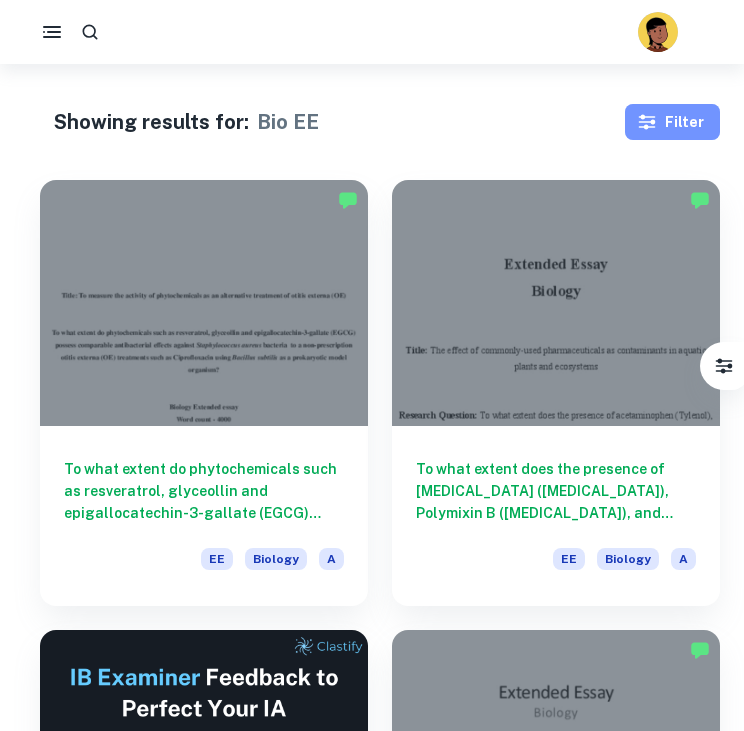 click on "Filter" at bounding box center [672, 122] 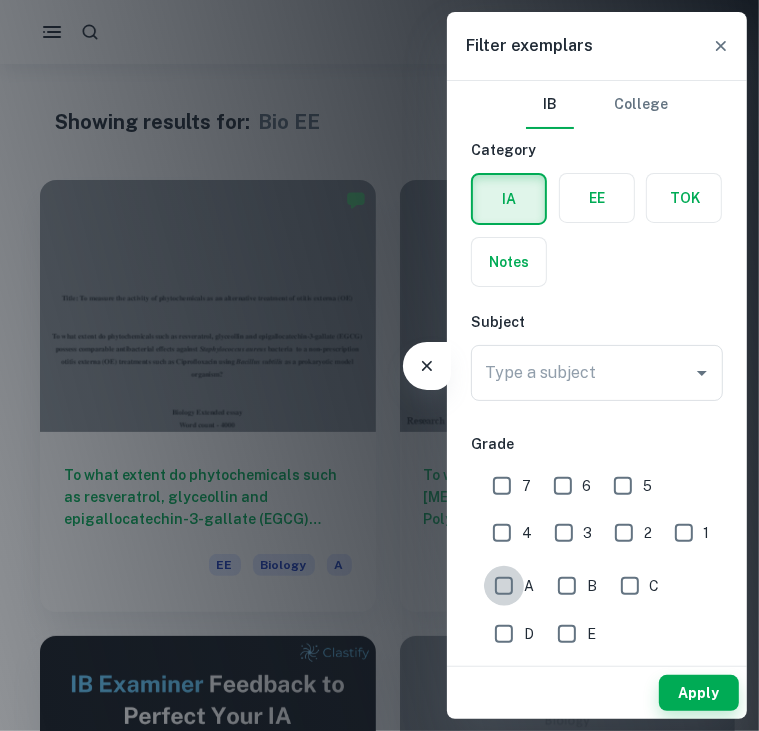 click on "A" at bounding box center [504, 586] 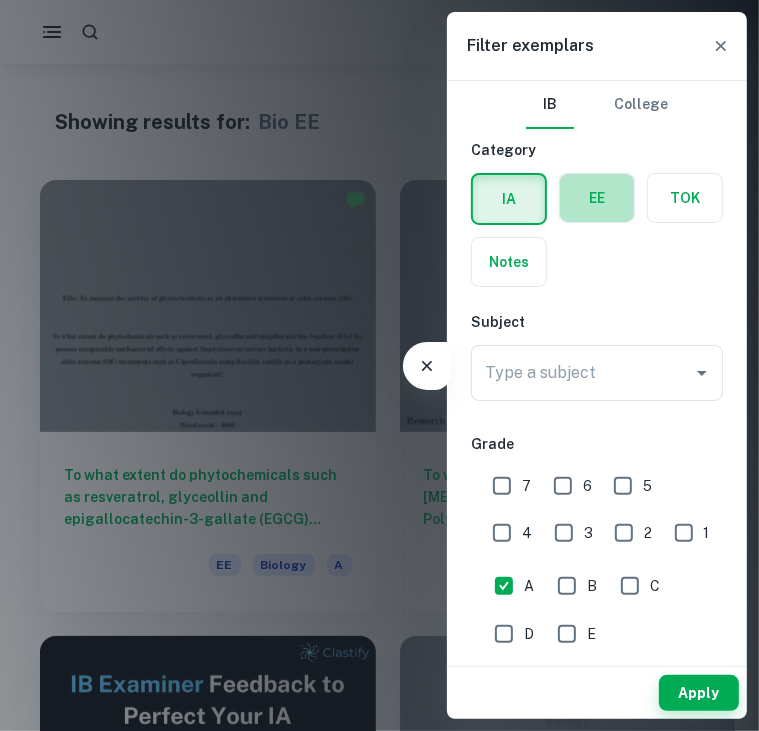 click at bounding box center (597, 198) 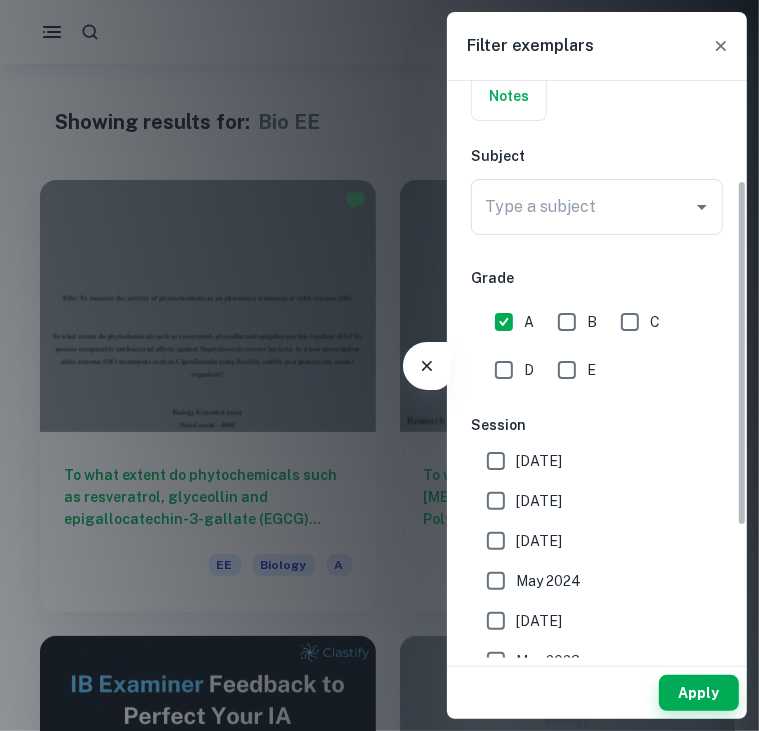 scroll, scrollTop: 168, scrollLeft: 0, axis: vertical 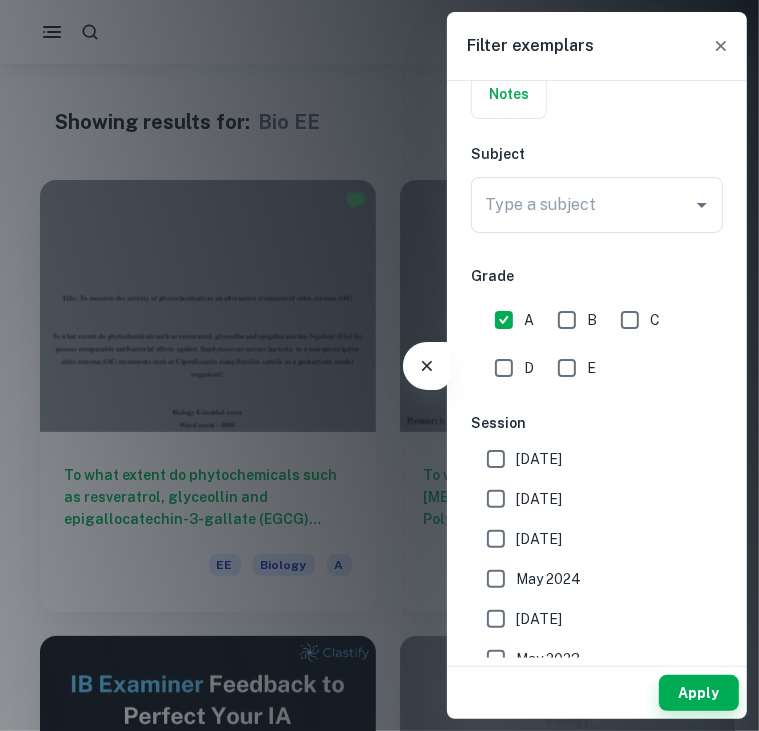 click on "[DATE]" at bounding box center (496, 459) 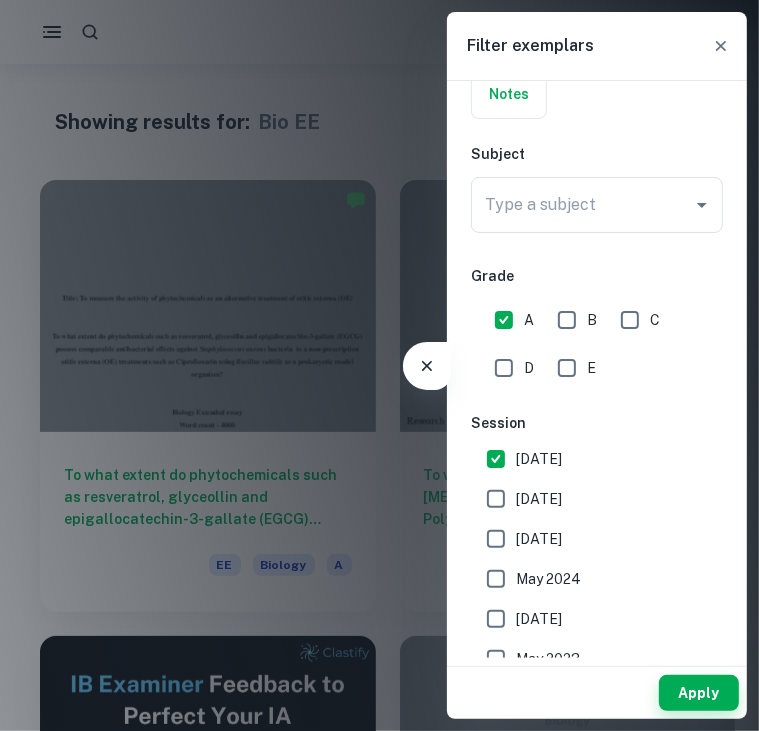 click on "[DATE]" at bounding box center (496, 459) 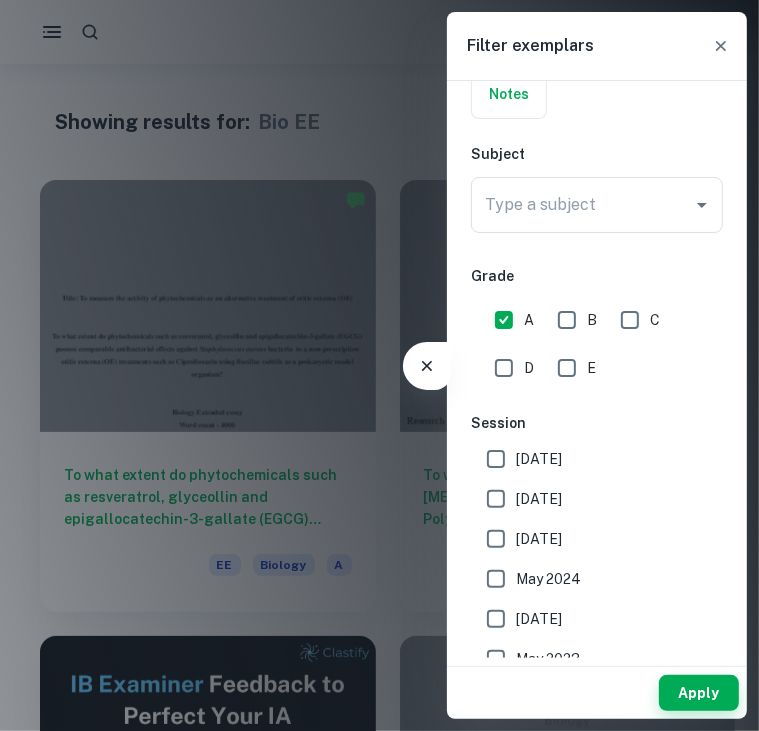 click on "[DATE]" at bounding box center (496, 459) 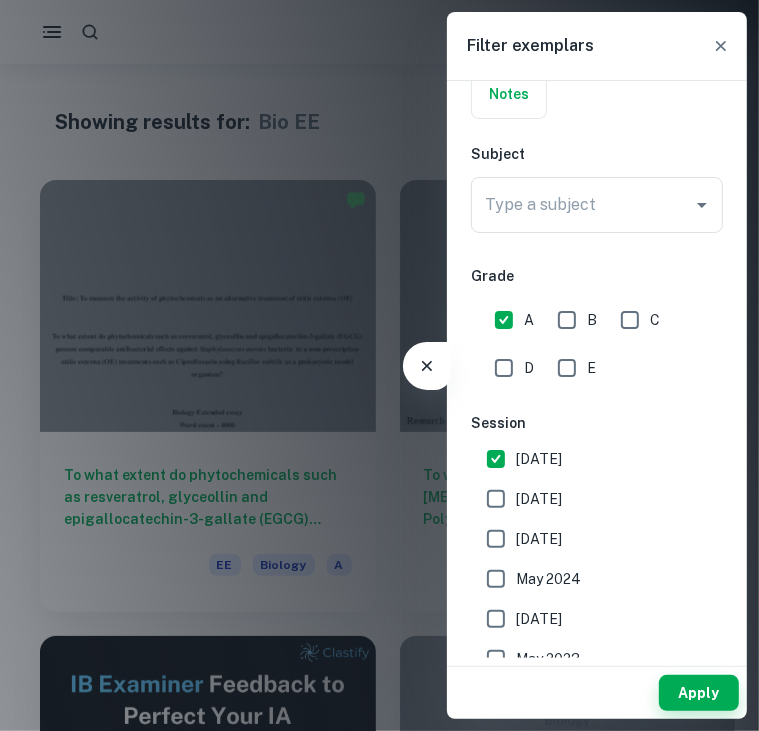 click on "[DATE]" at bounding box center (496, 499) 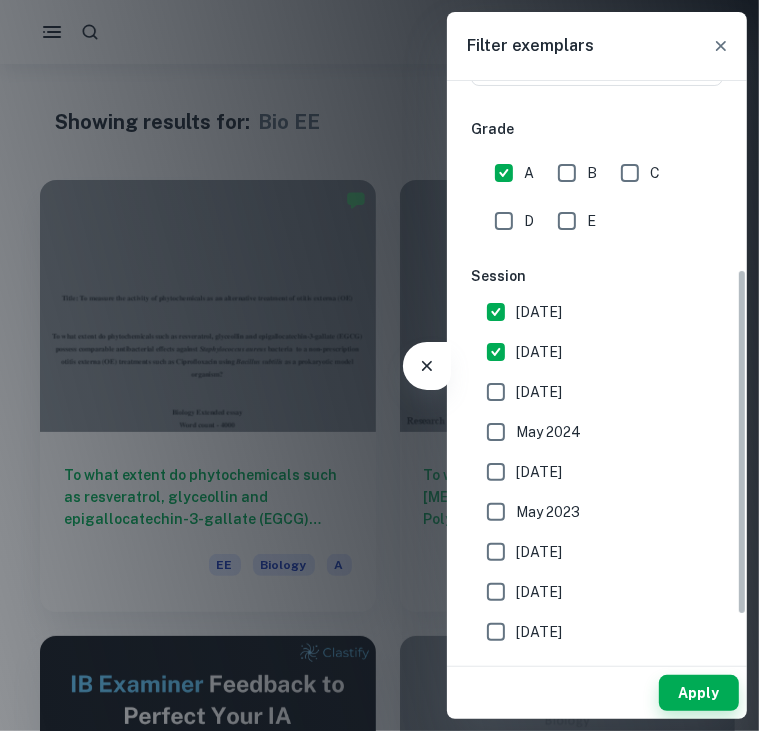 scroll, scrollTop: 316, scrollLeft: 0, axis: vertical 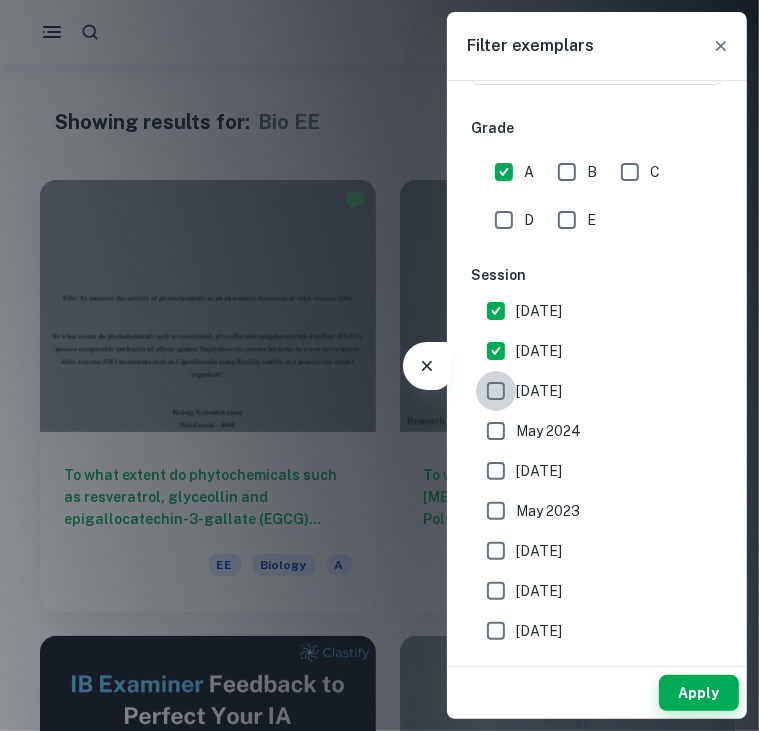 click on "[DATE]" at bounding box center [496, 391] 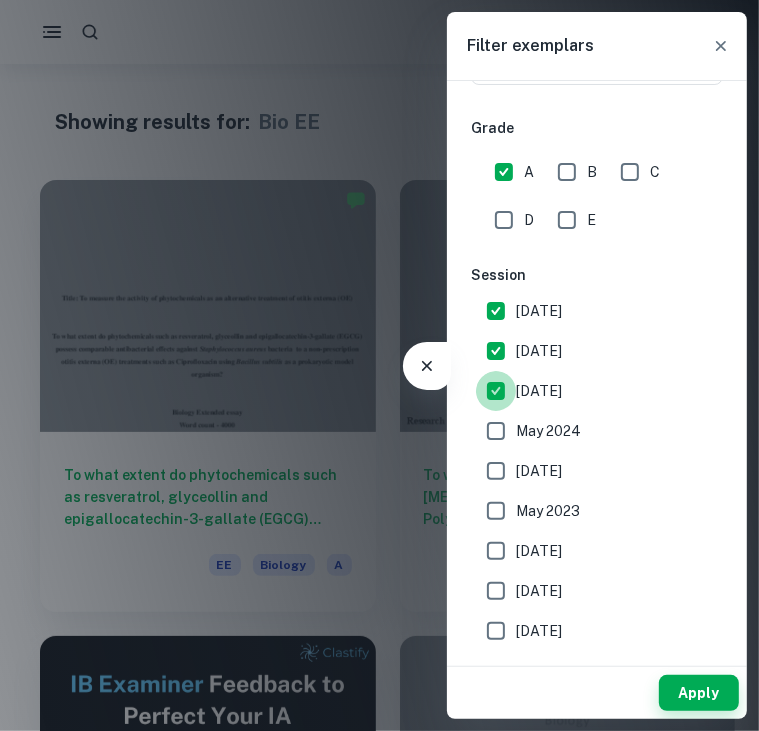 click on "[DATE]" at bounding box center (496, 391) 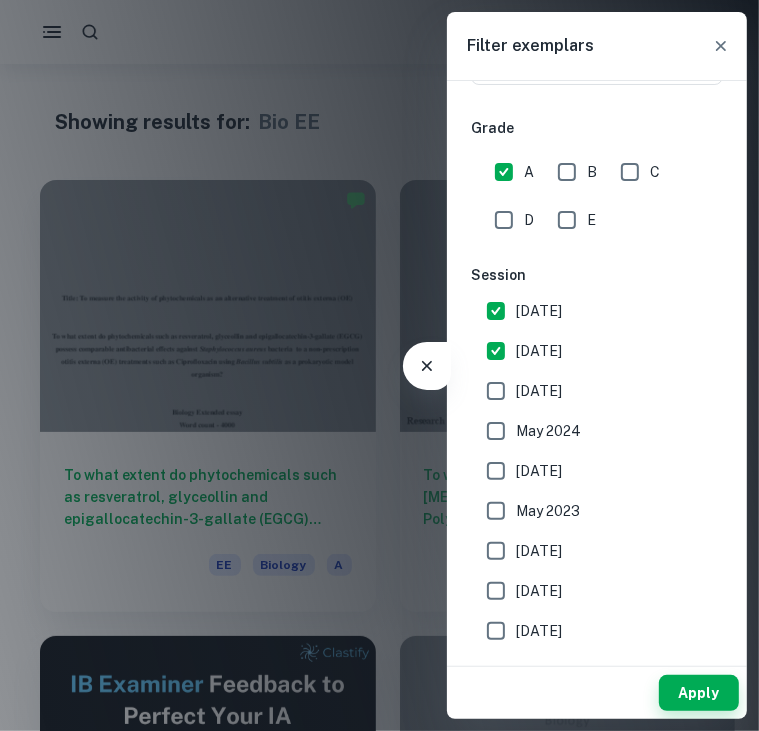 click on "[DATE]" at bounding box center (496, 391) 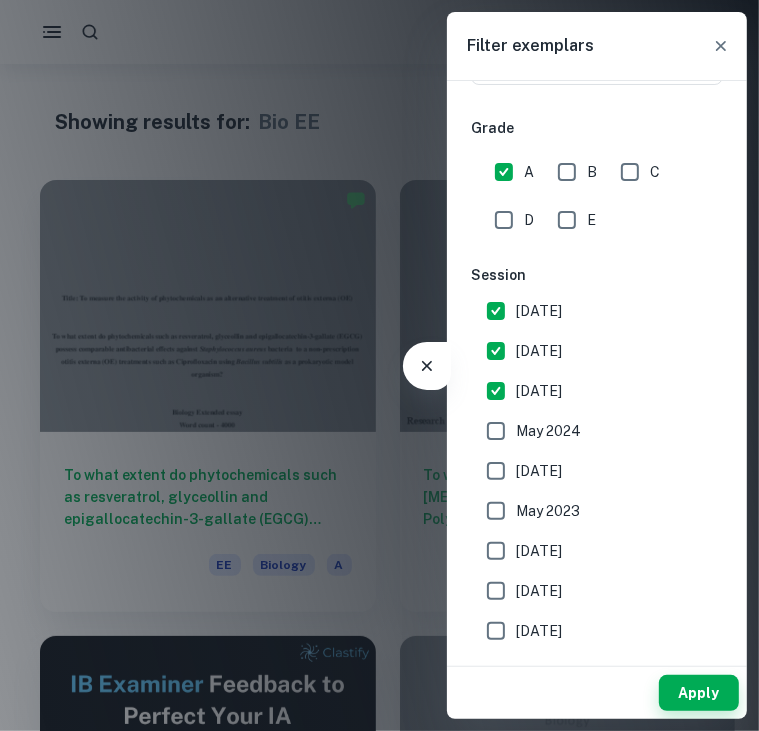 click on "May 2024" at bounding box center [496, 431] 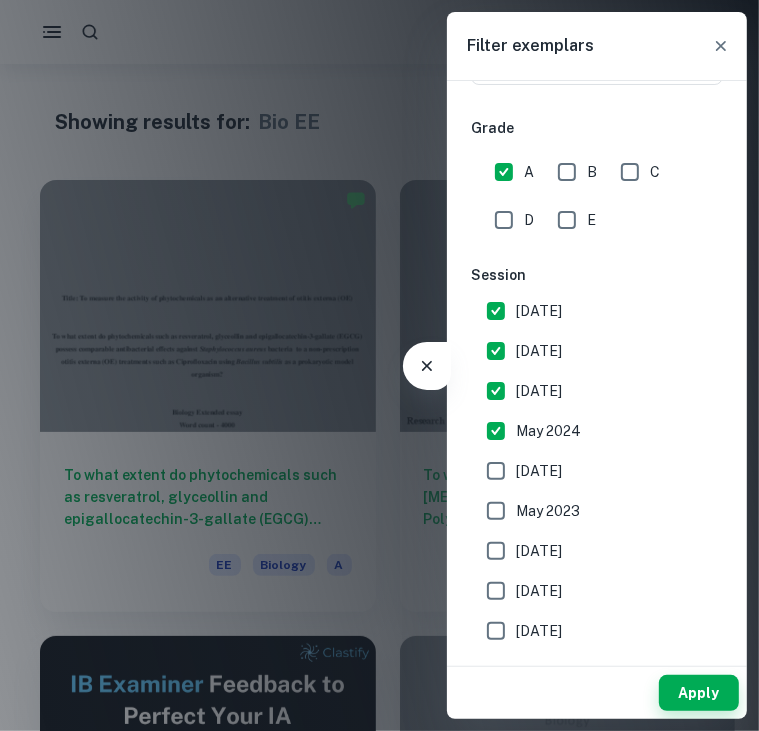 click on "[DATE]" at bounding box center [496, 471] 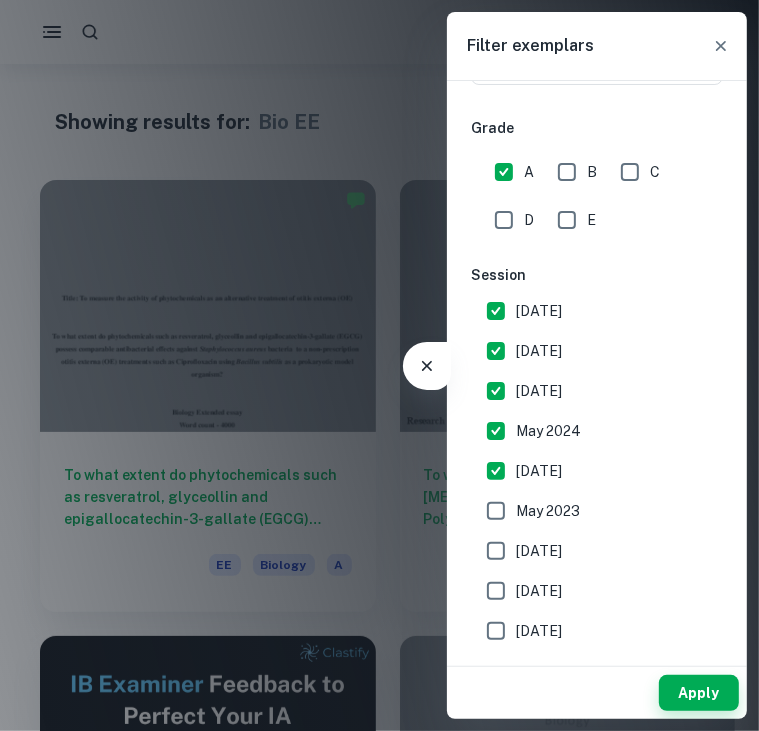 click on "May 2023" at bounding box center (496, 511) 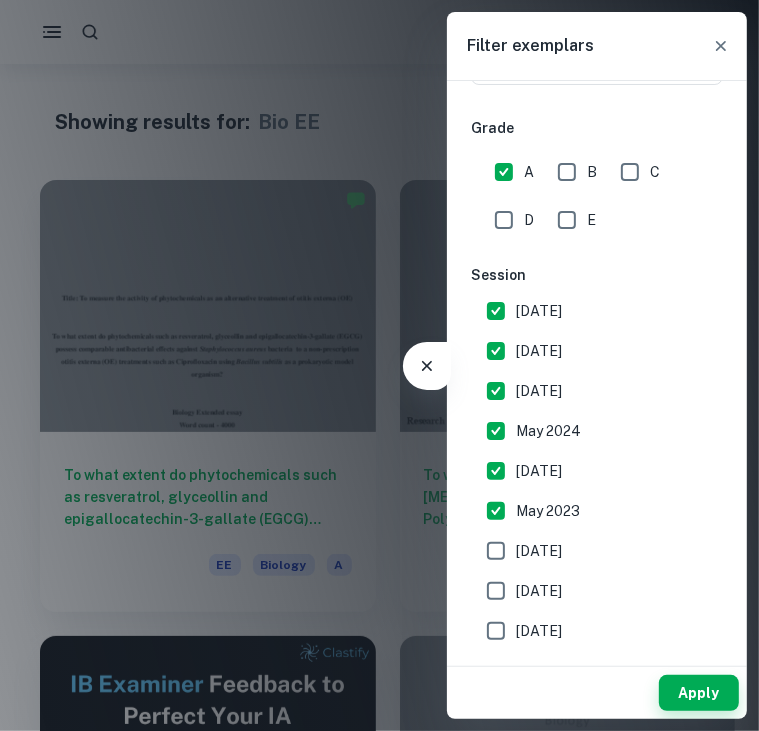 click on "[DATE]" at bounding box center [496, 551] 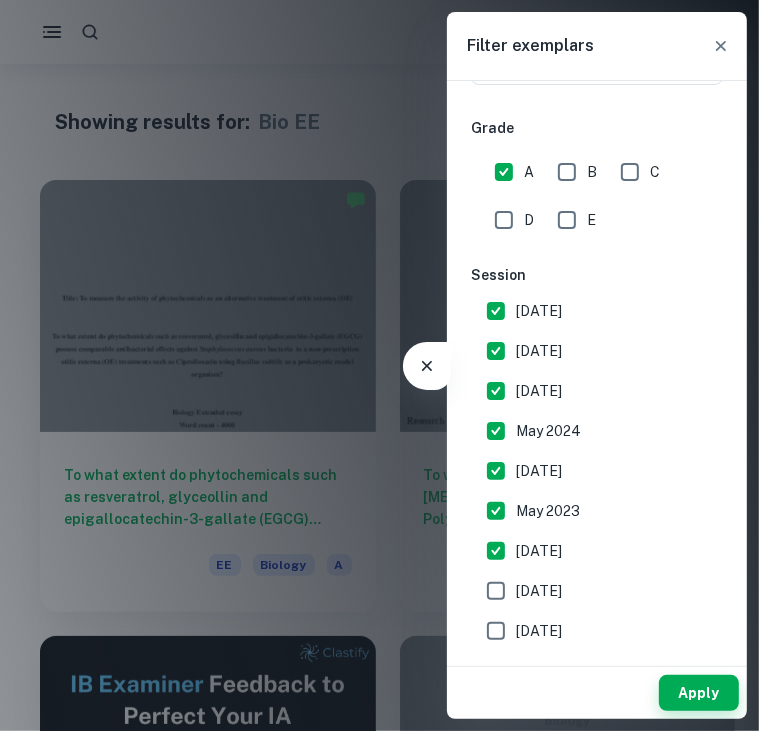 click on "[DATE]" at bounding box center [496, 591] 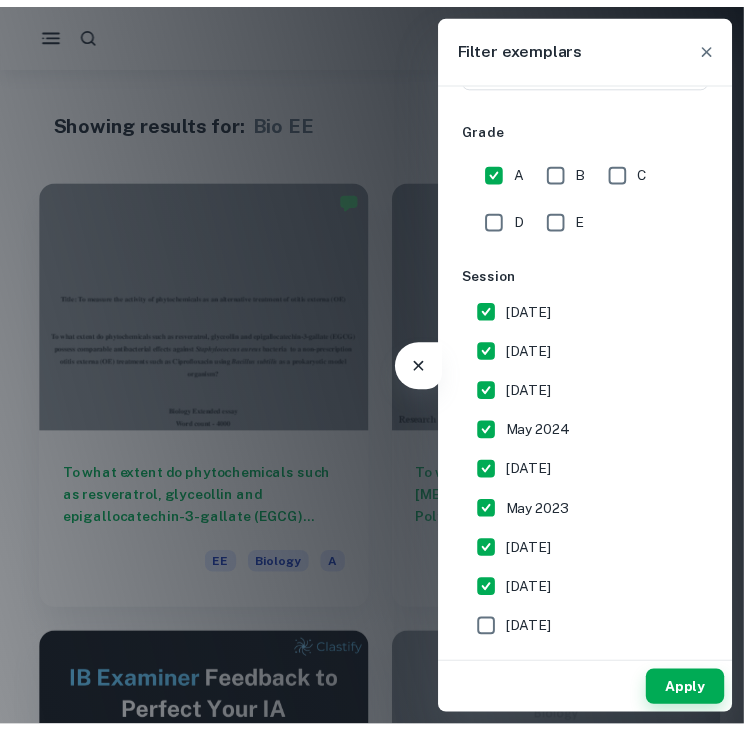 scroll, scrollTop: 387, scrollLeft: 0, axis: vertical 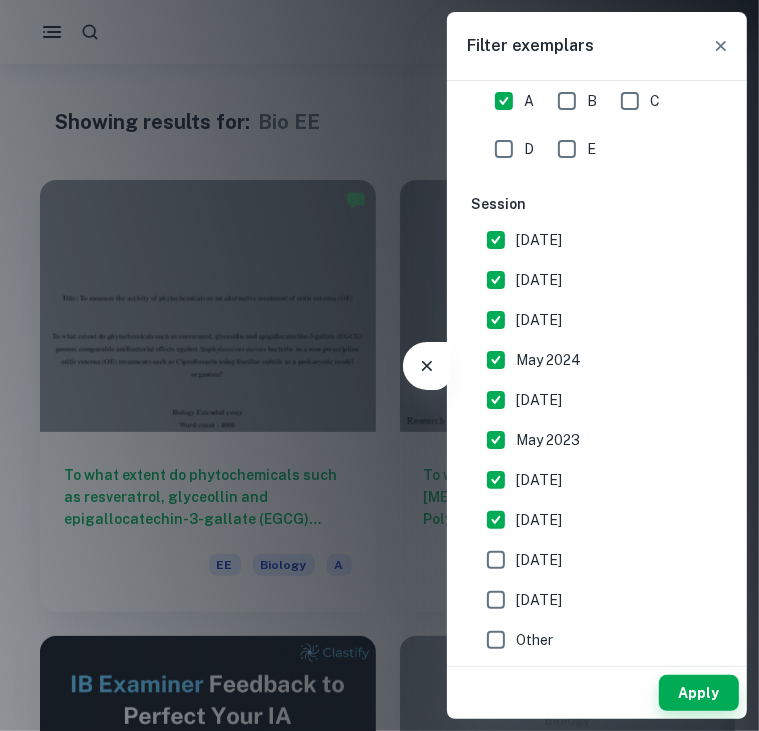 click on "[DATE]" at bounding box center (496, 560) 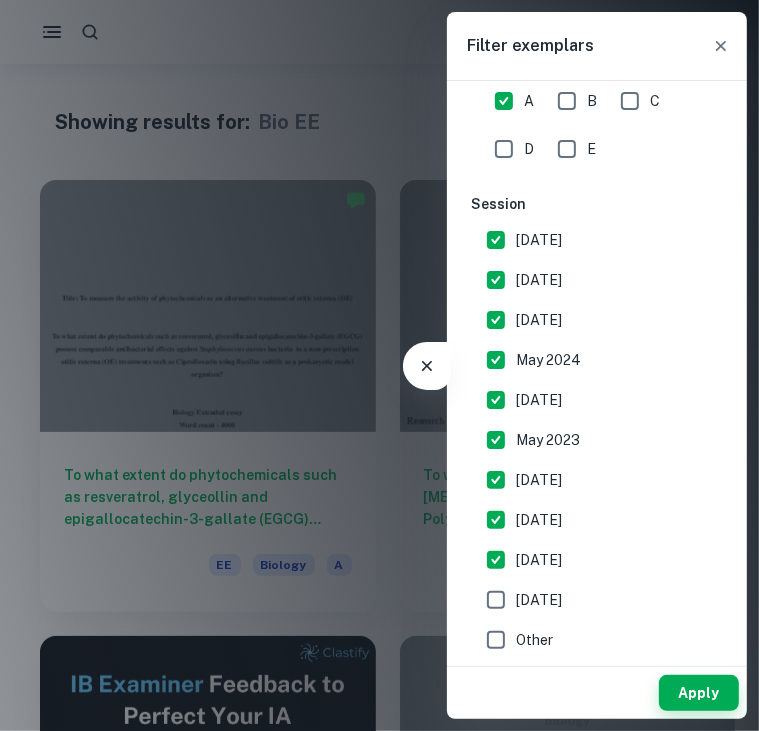 click on "[DATE]" at bounding box center [496, 600] 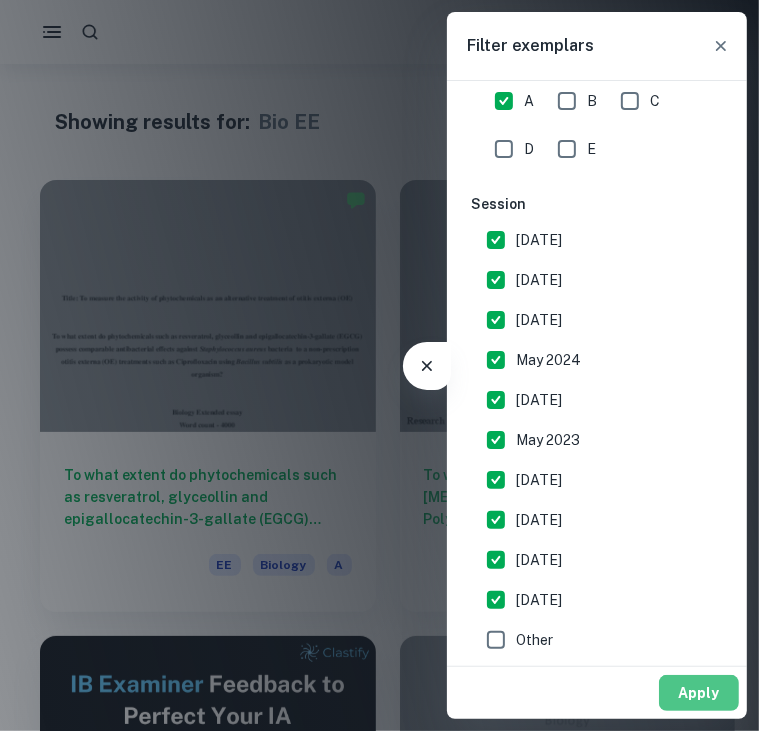 click on "Apply" at bounding box center [699, 693] 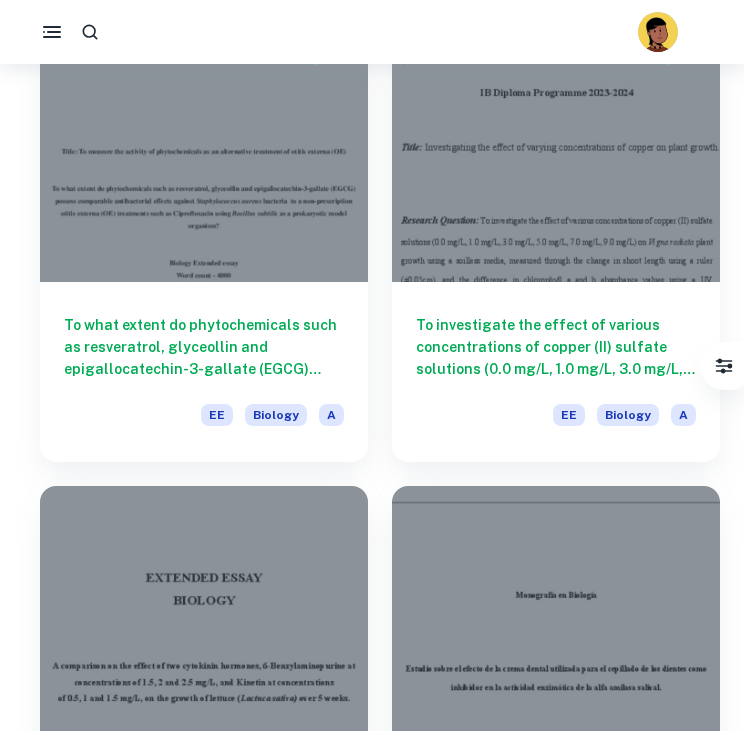scroll, scrollTop: 2843, scrollLeft: 0, axis: vertical 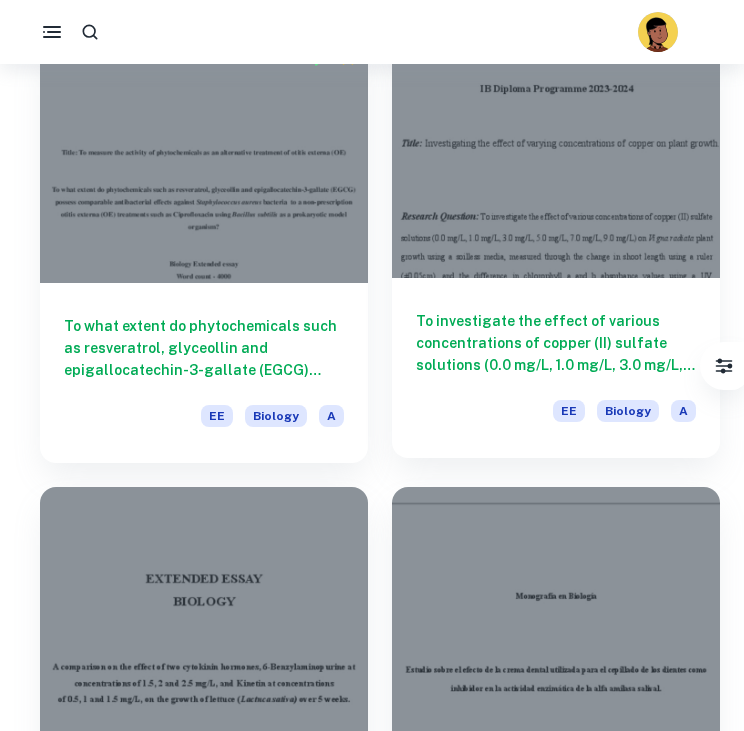 click at bounding box center (556, 155) 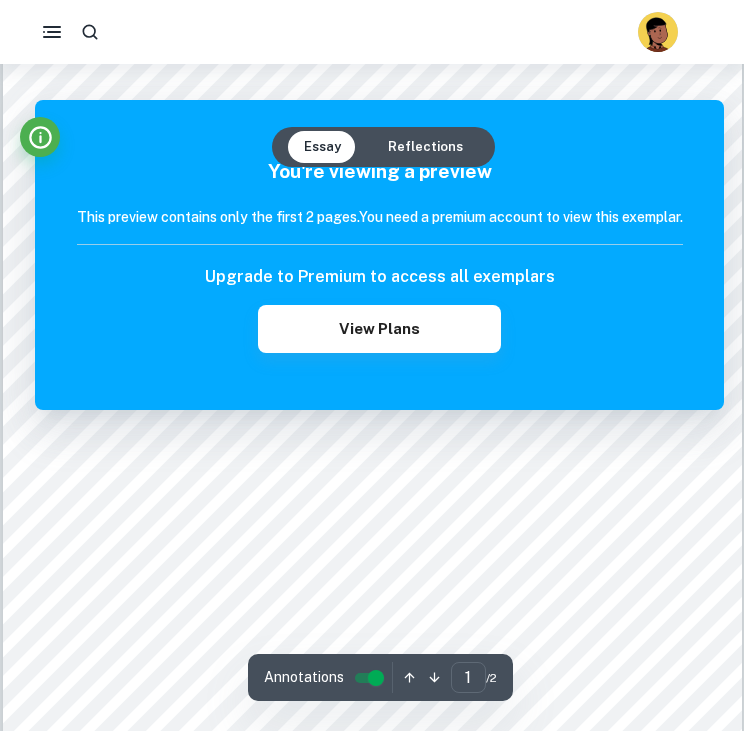 scroll, scrollTop: 280, scrollLeft: 0, axis: vertical 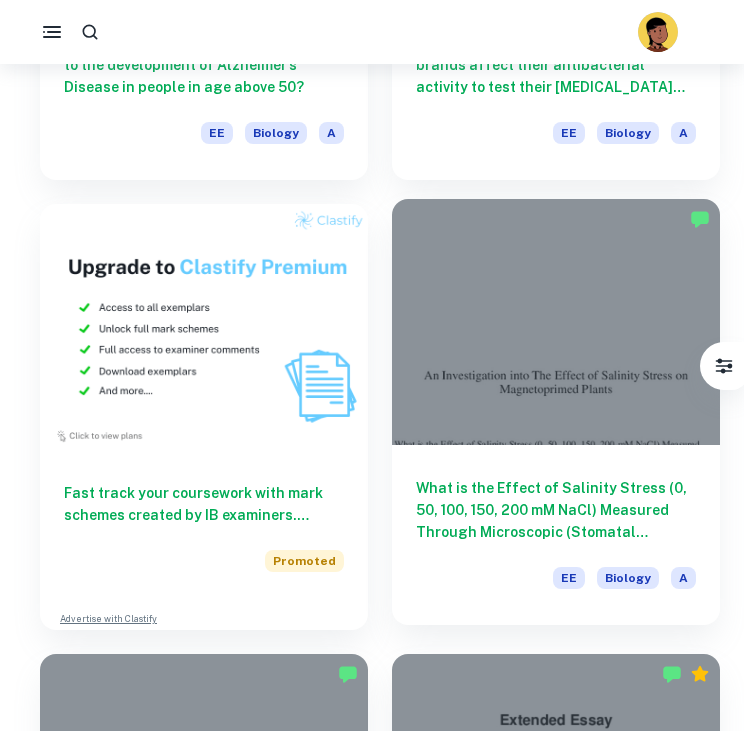 click at bounding box center (556, 322) 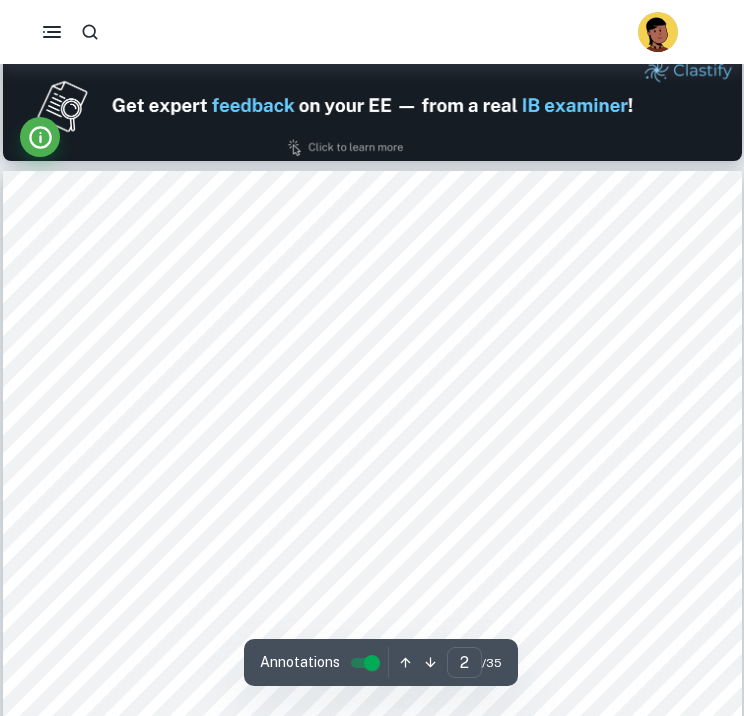 scroll, scrollTop: 1139, scrollLeft: 0, axis: vertical 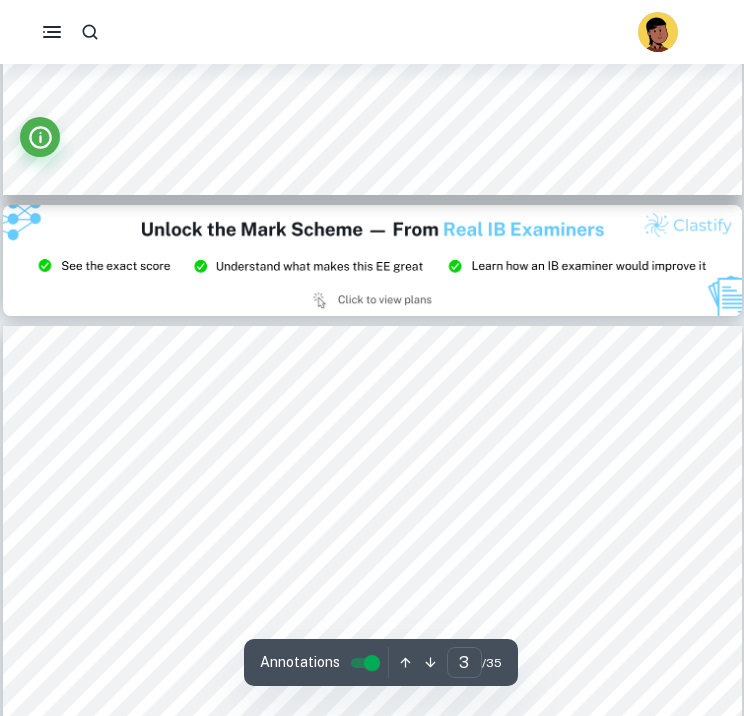 type on "2" 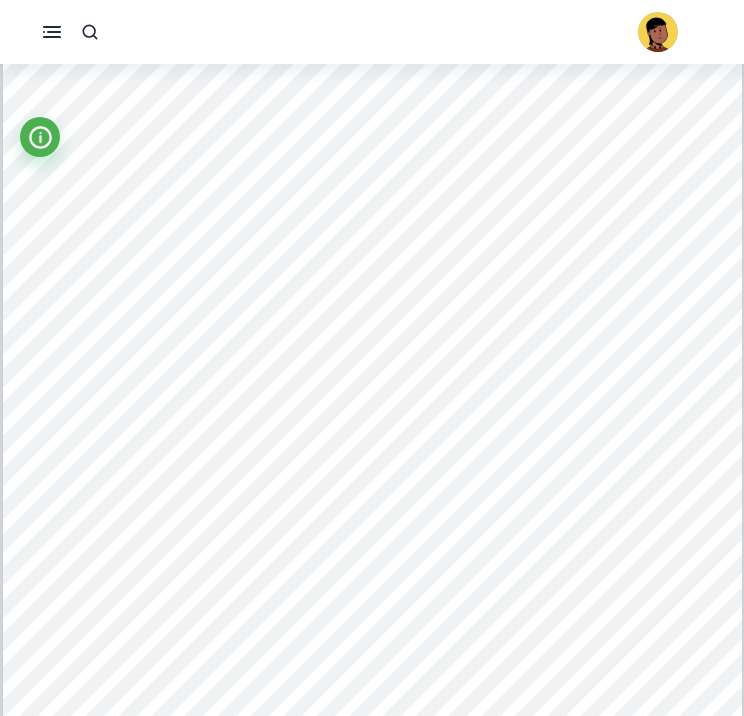 scroll, scrollTop: 1287, scrollLeft: 0, axis: vertical 